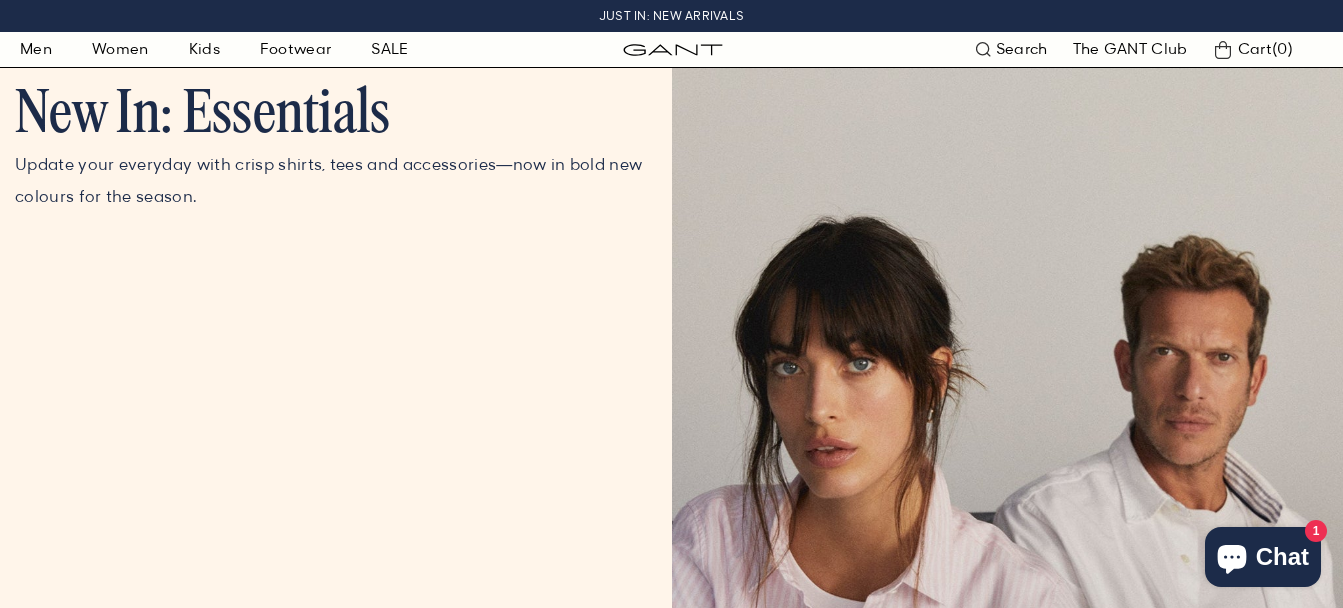scroll, scrollTop: 0, scrollLeft: 0, axis: both 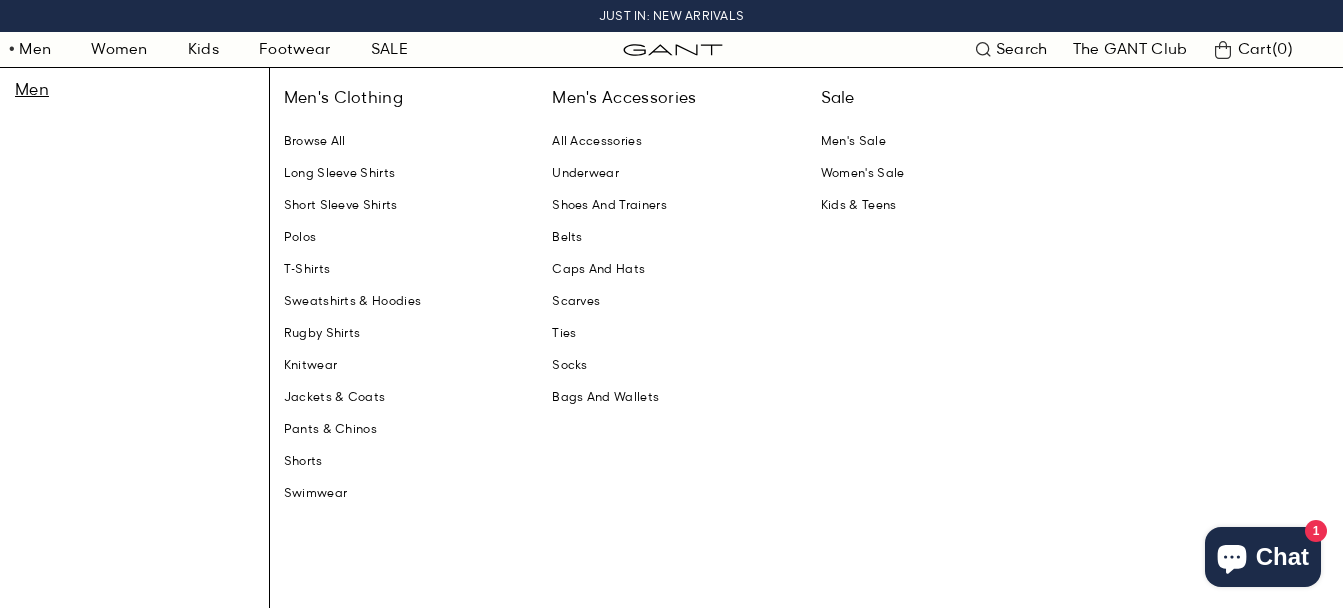 click on "Sweatshirts & Hoodies" at bounding box center [403, 302] 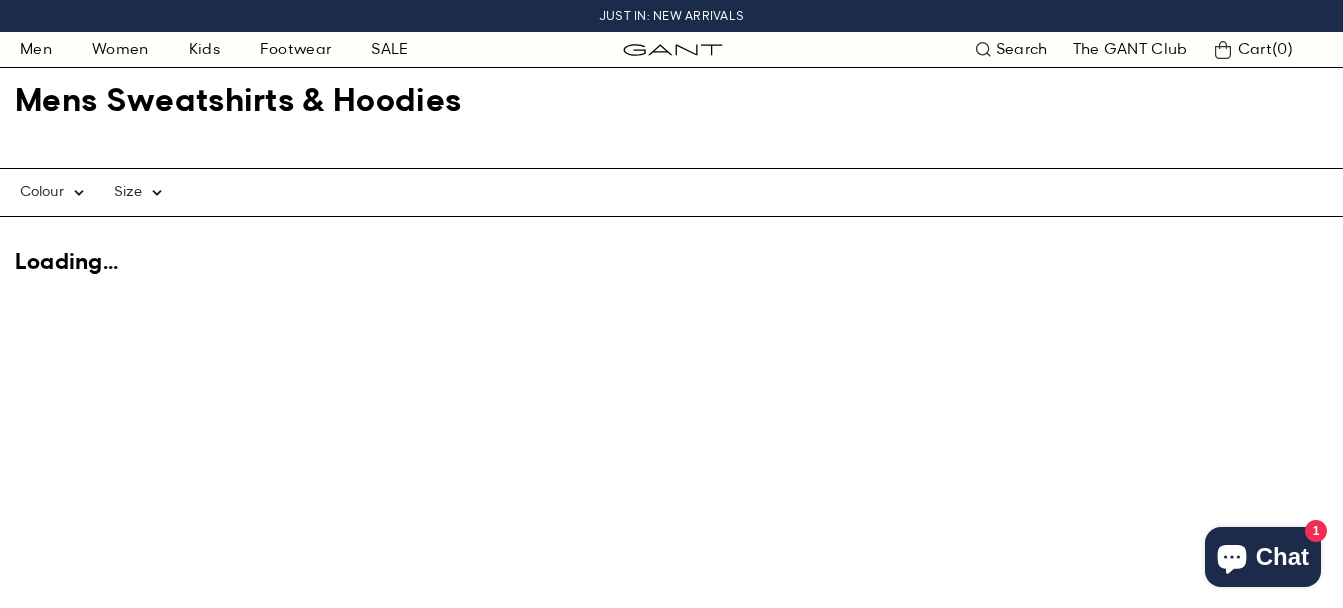 scroll, scrollTop: 0, scrollLeft: 0, axis: both 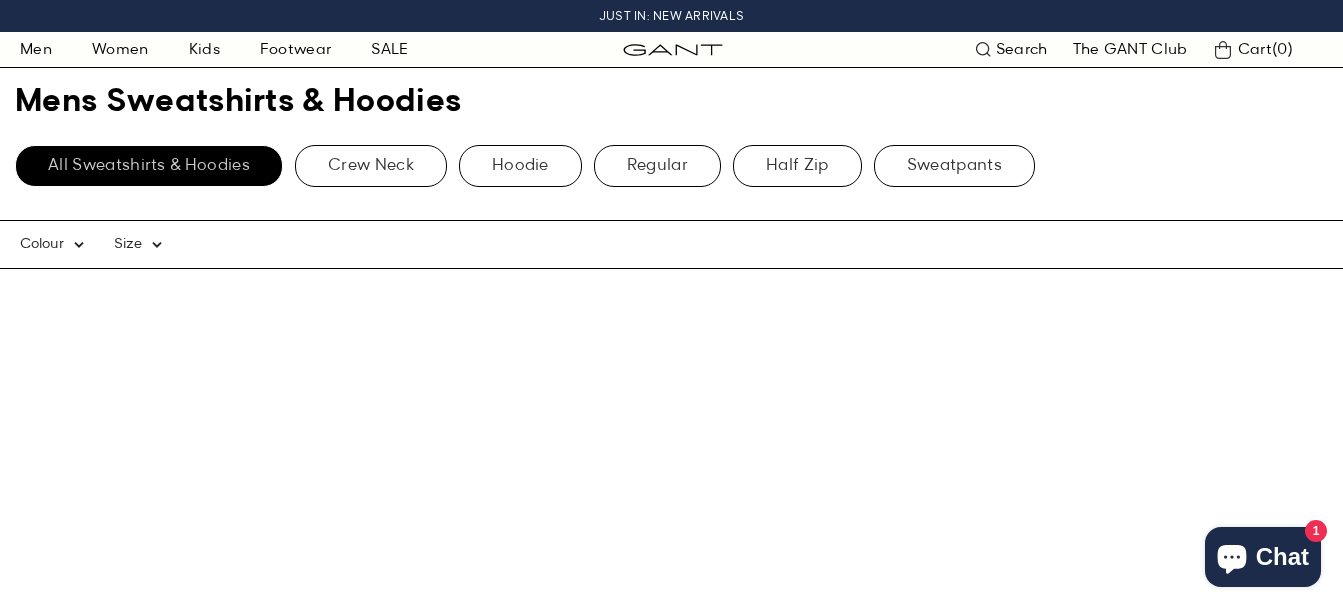 click at bounding box center [983, 49] 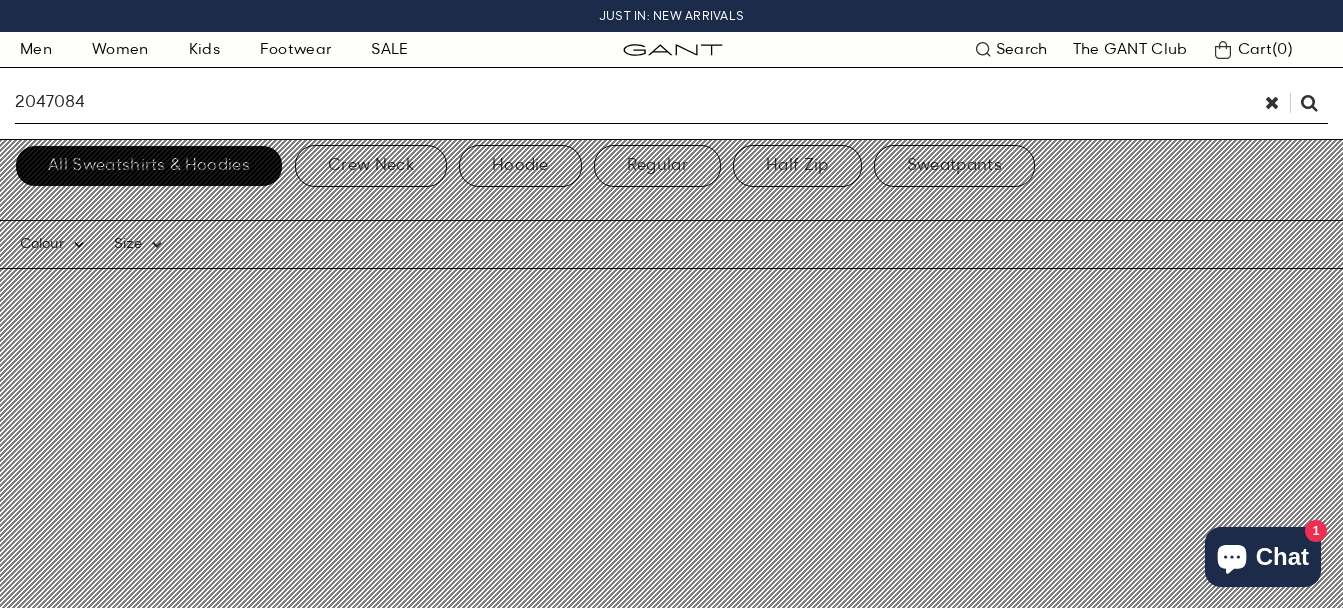 type on "2047084" 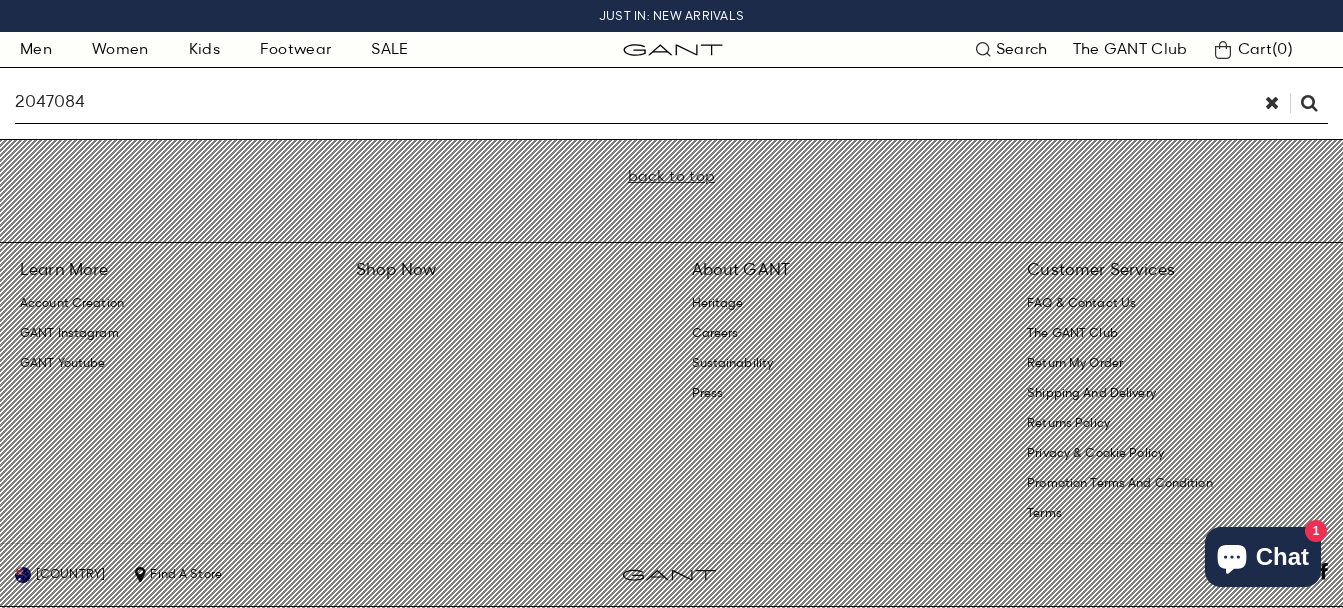 click on "2047084" at bounding box center (635, 103) 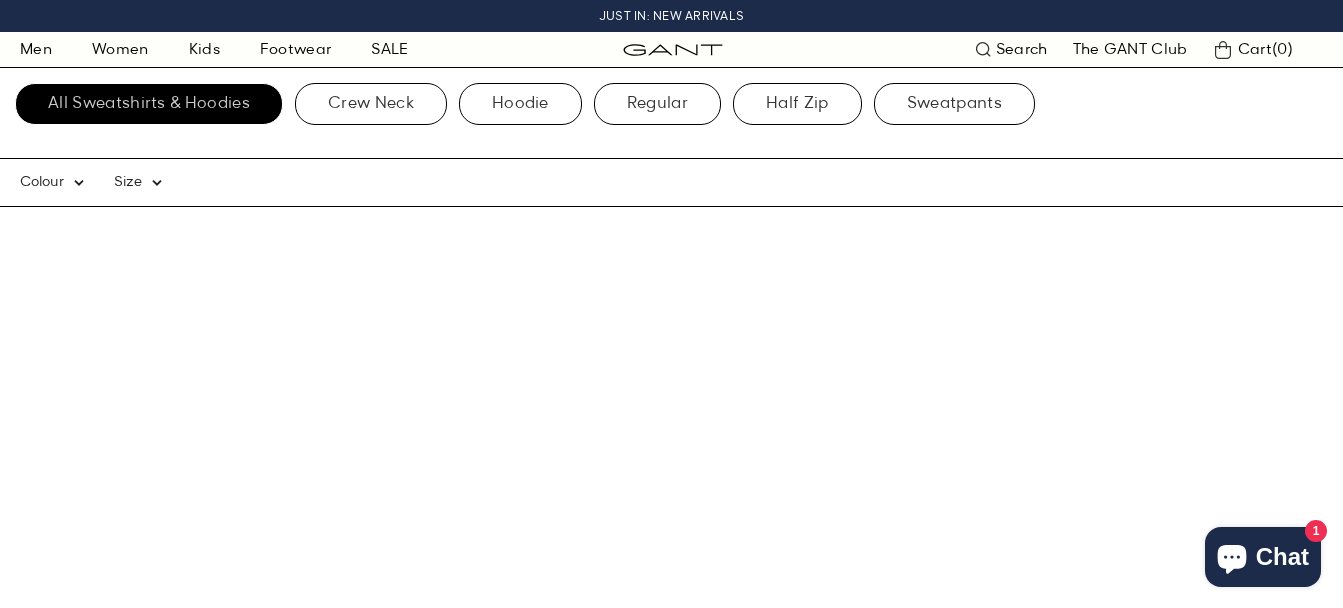 scroll, scrollTop: 0, scrollLeft: 0, axis: both 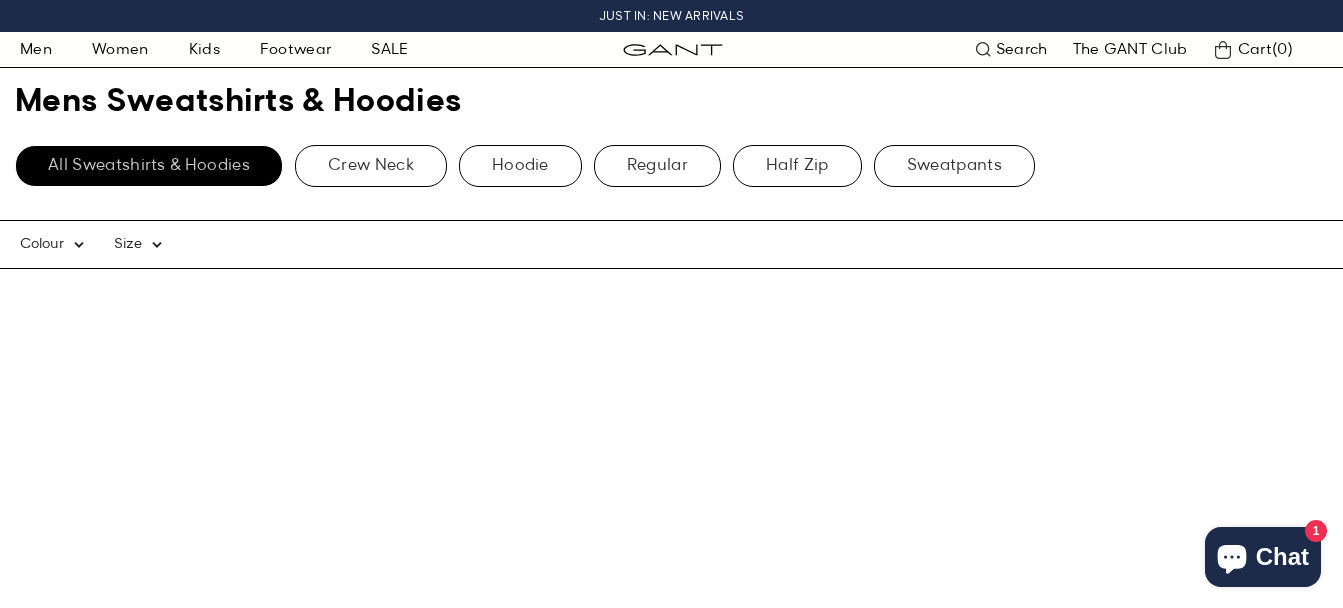 click on "Search" at bounding box center [1022, 49] 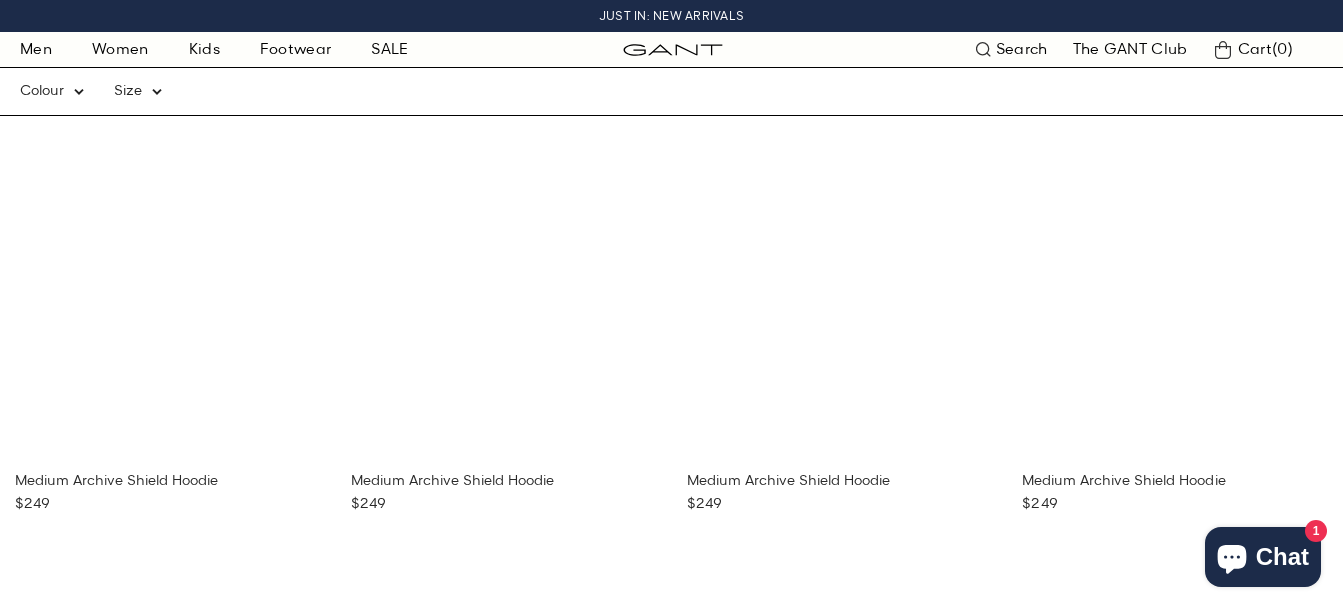 scroll, scrollTop: 0, scrollLeft: 0, axis: both 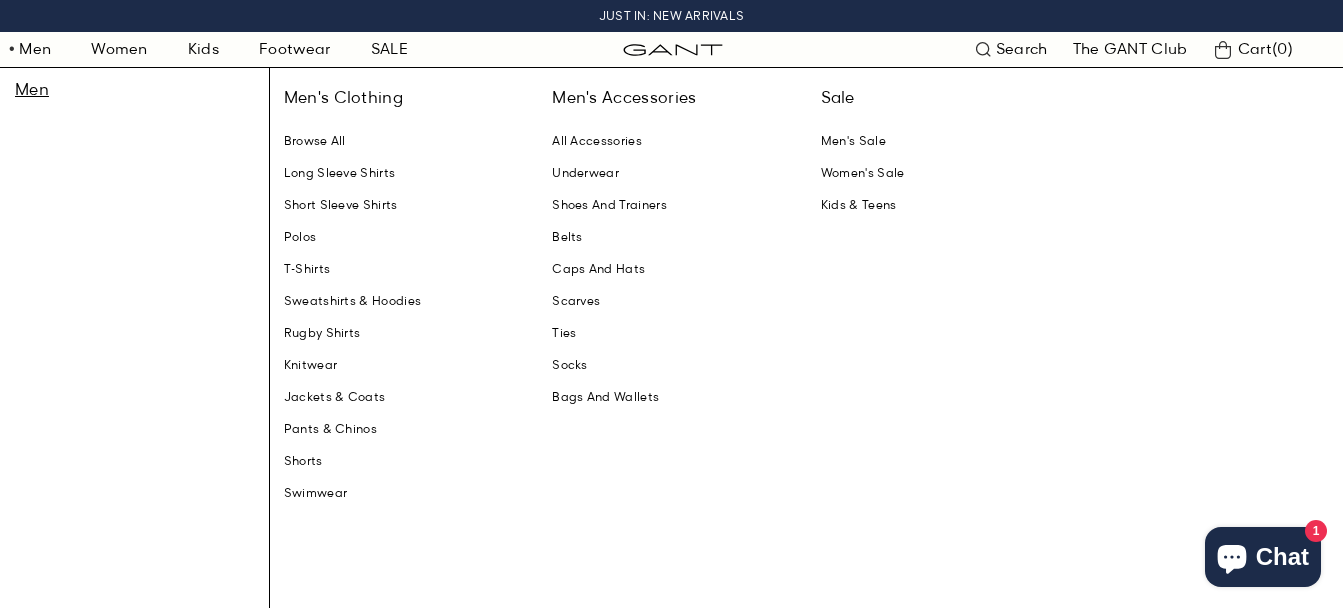 click on "Sweatshirts & Hoodies" at bounding box center (403, 302) 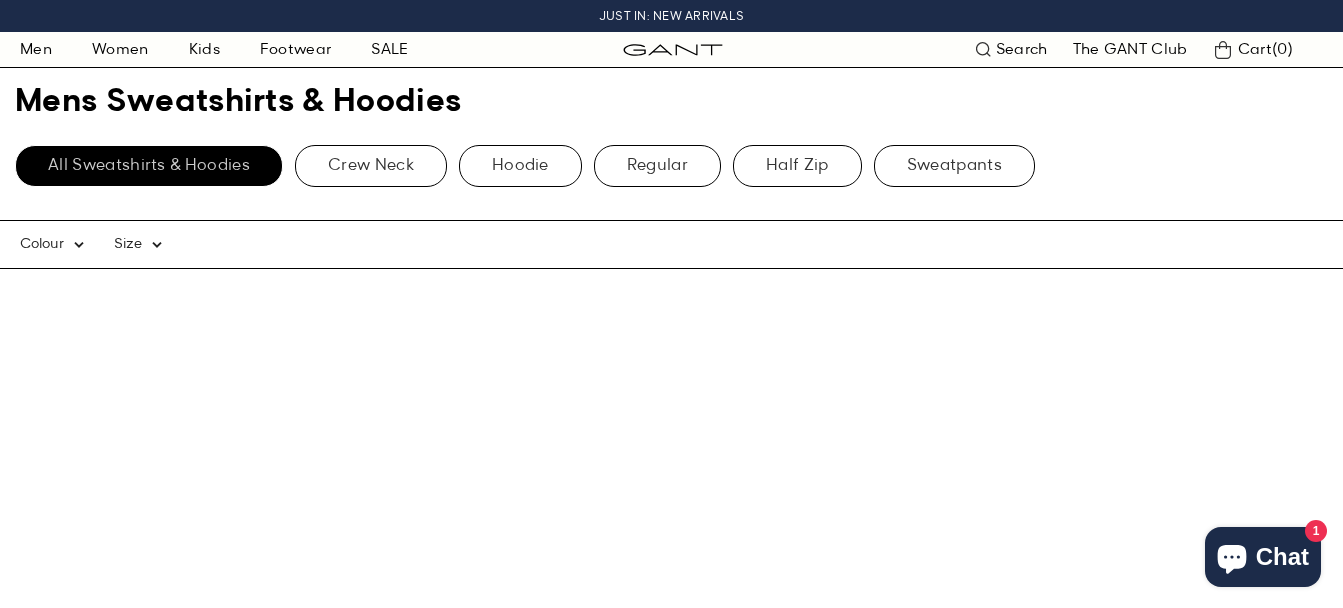 scroll, scrollTop: 0, scrollLeft: 0, axis: both 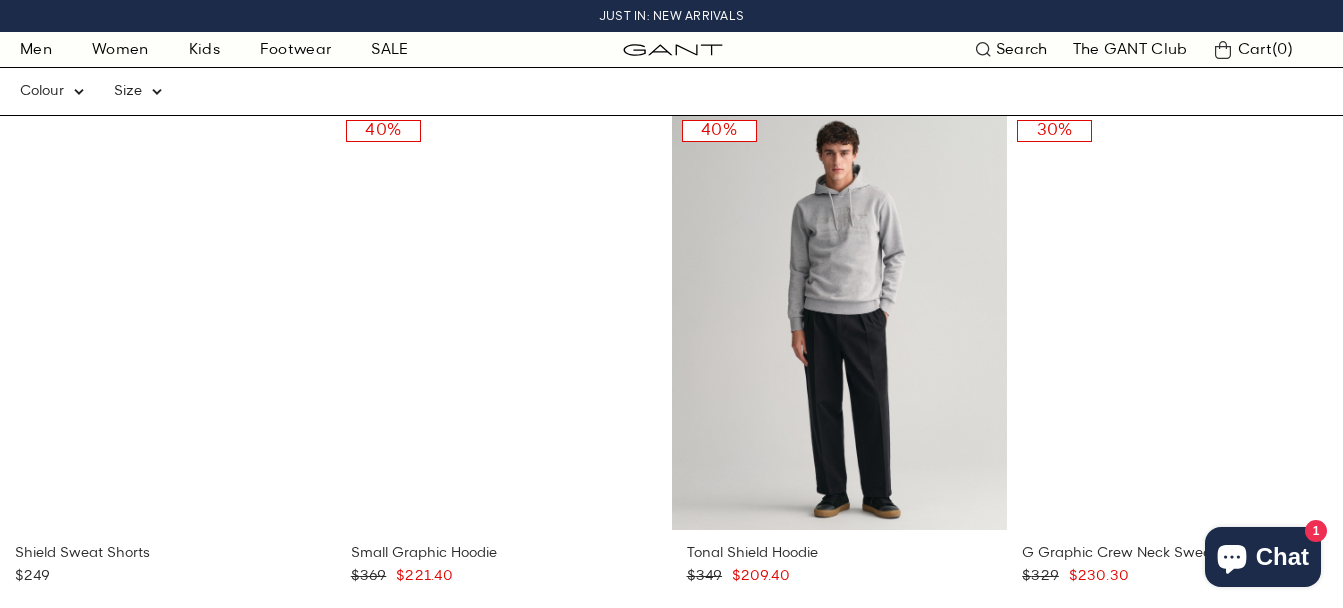 click on "Search" at bounding box center (1022, 49) 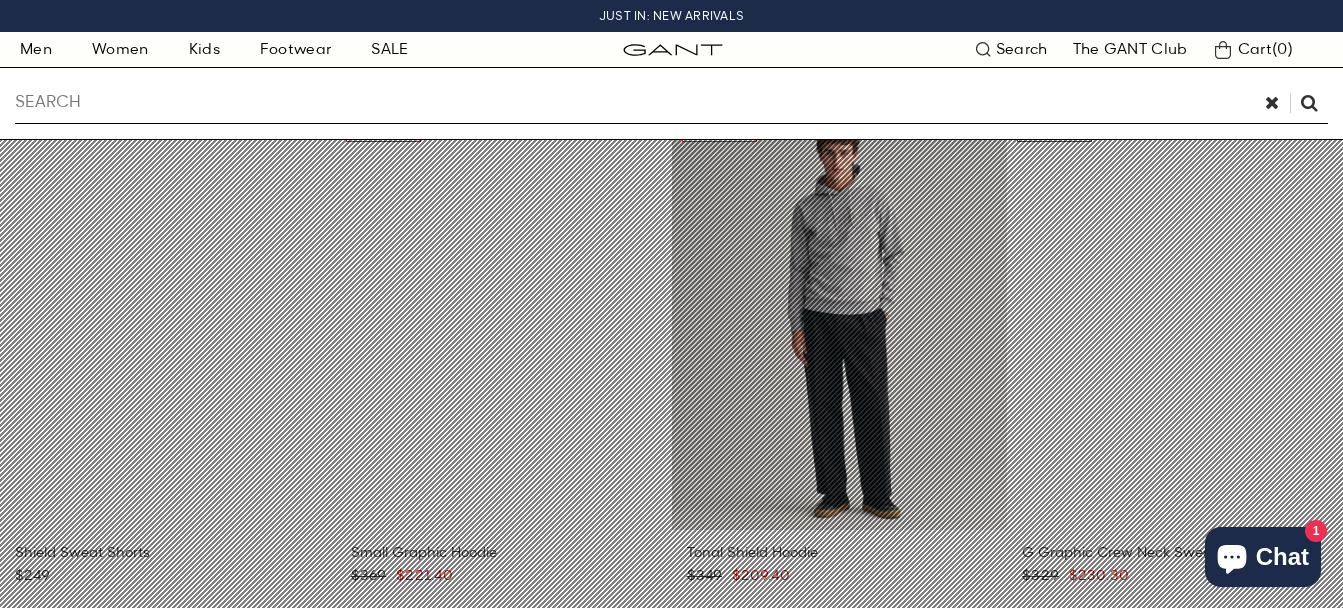 click at bounding box center [635, 103] 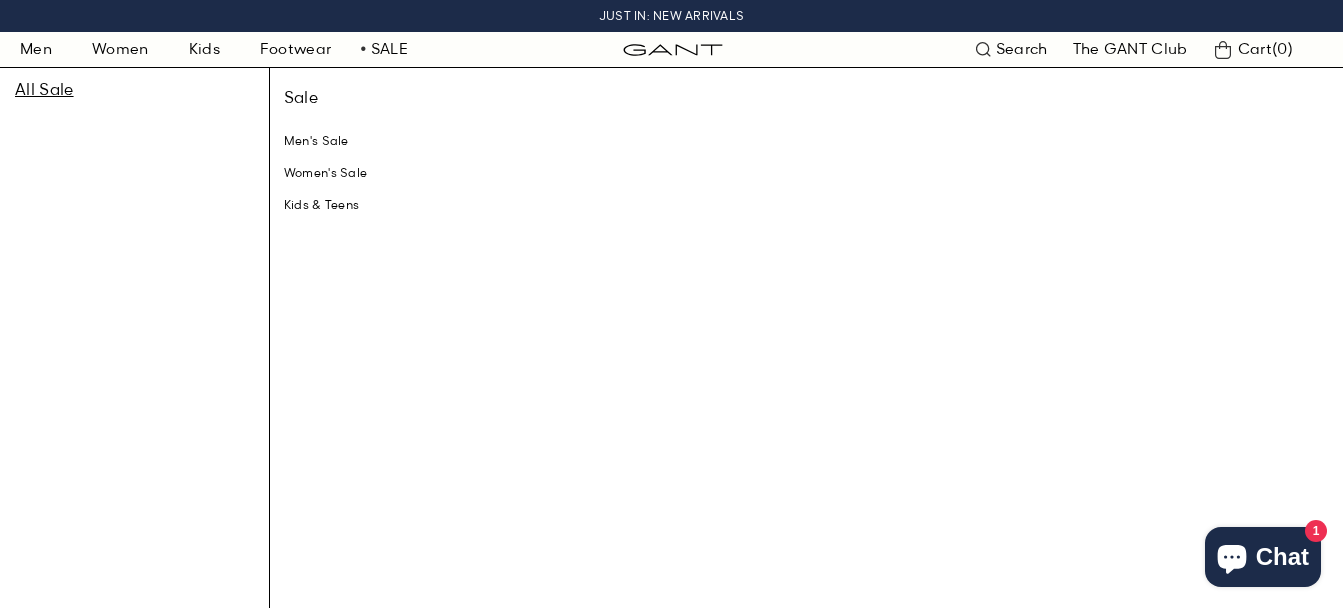 scroll, scrollTop: 0, scrollLeft: 0, axis: both 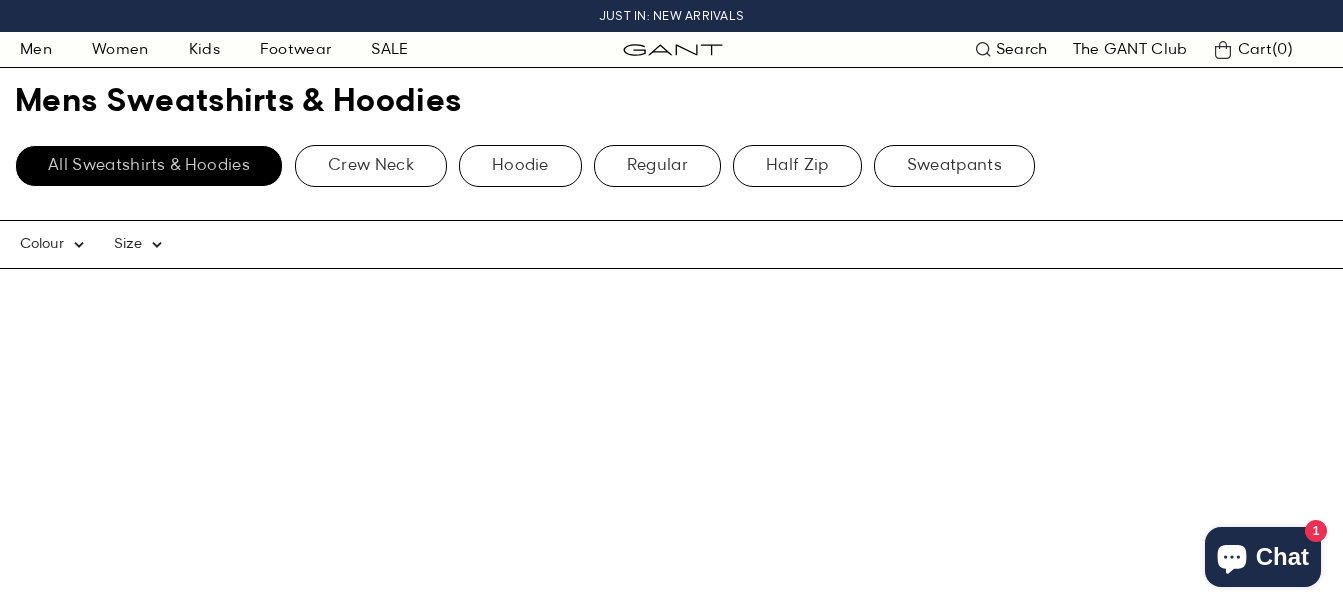 type on "2047082" 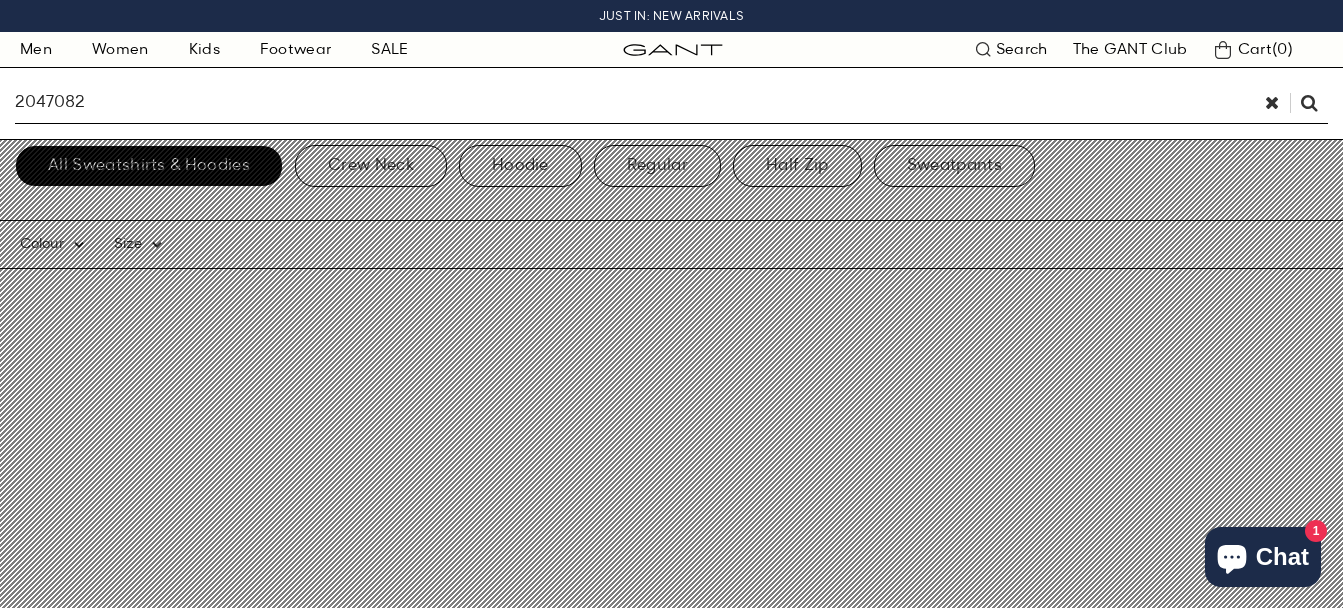 click on "2047082" at bounding box center (671, 104) 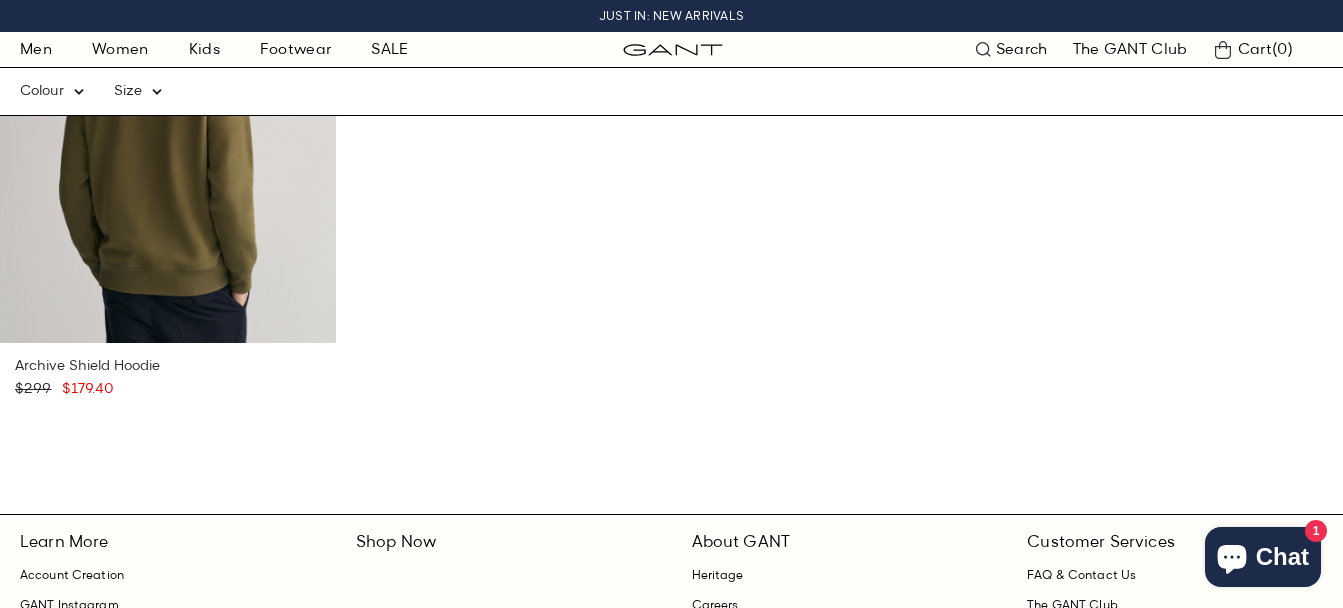 scroll, scrollTop: 300, scrollLeft: 0, axis: vertical 